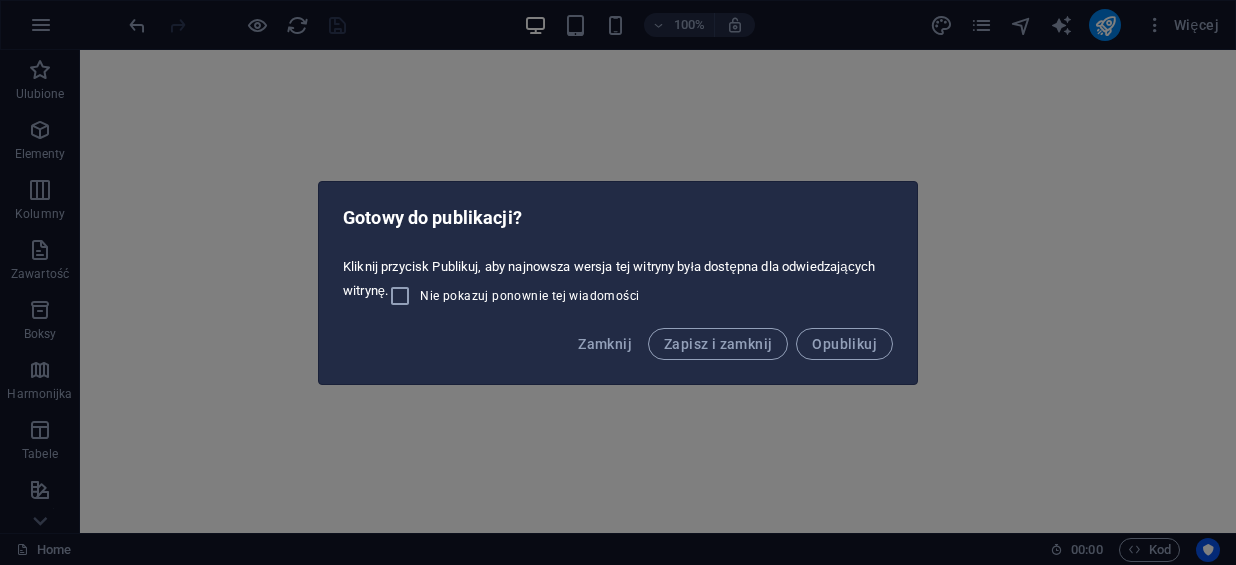 scroll, scrollTop: 0, scrollLeft: 0, axis: both 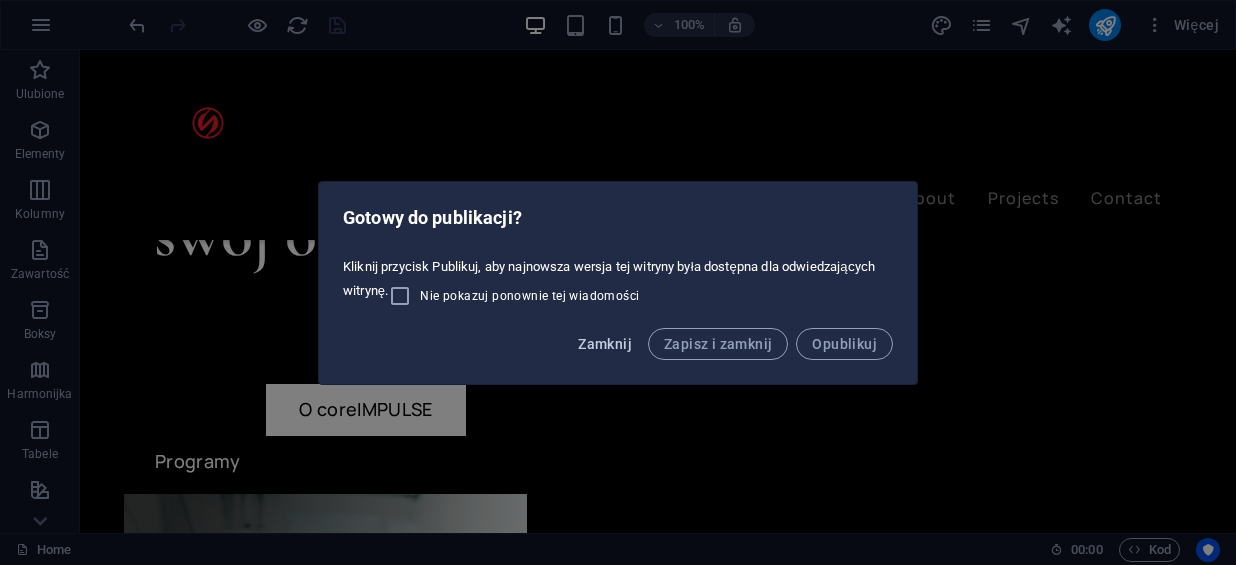 click on "Zamknij" at bounding box center [605, 344] 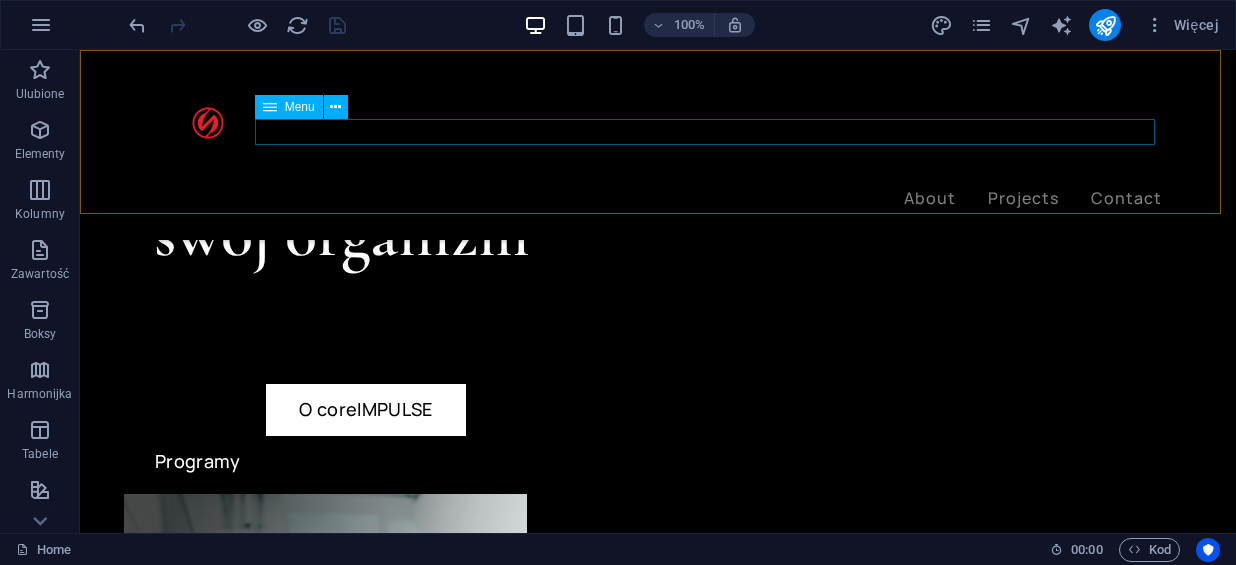 click on "About Projects Contact" at bounding box center (658, 199) 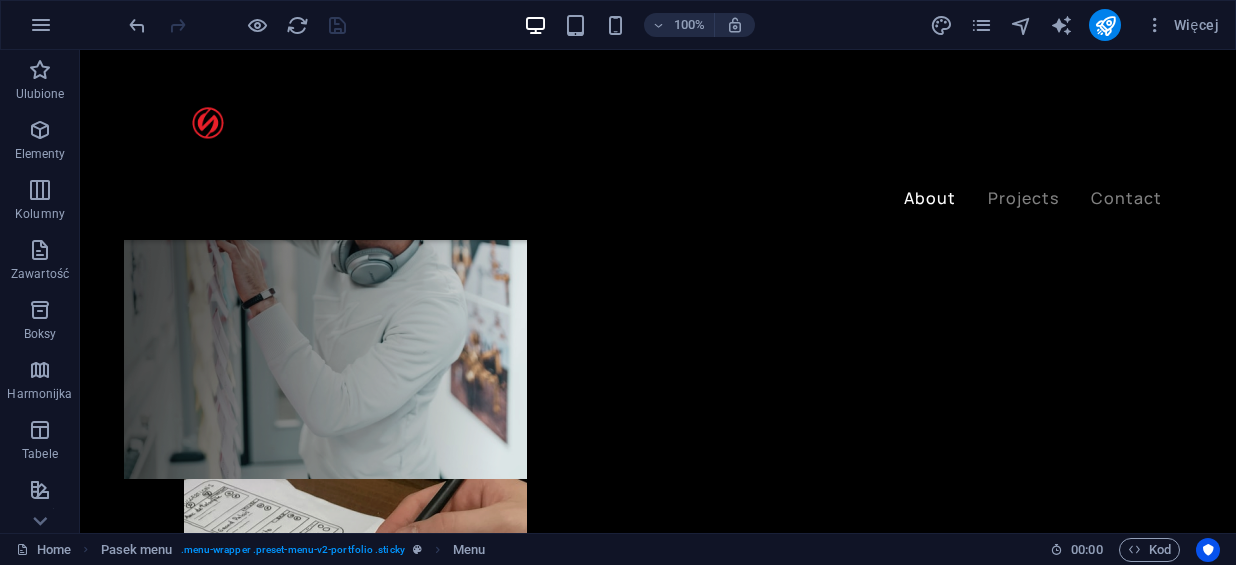 scroll, scrollTop: 0, scrollLeft: 0, axis: both 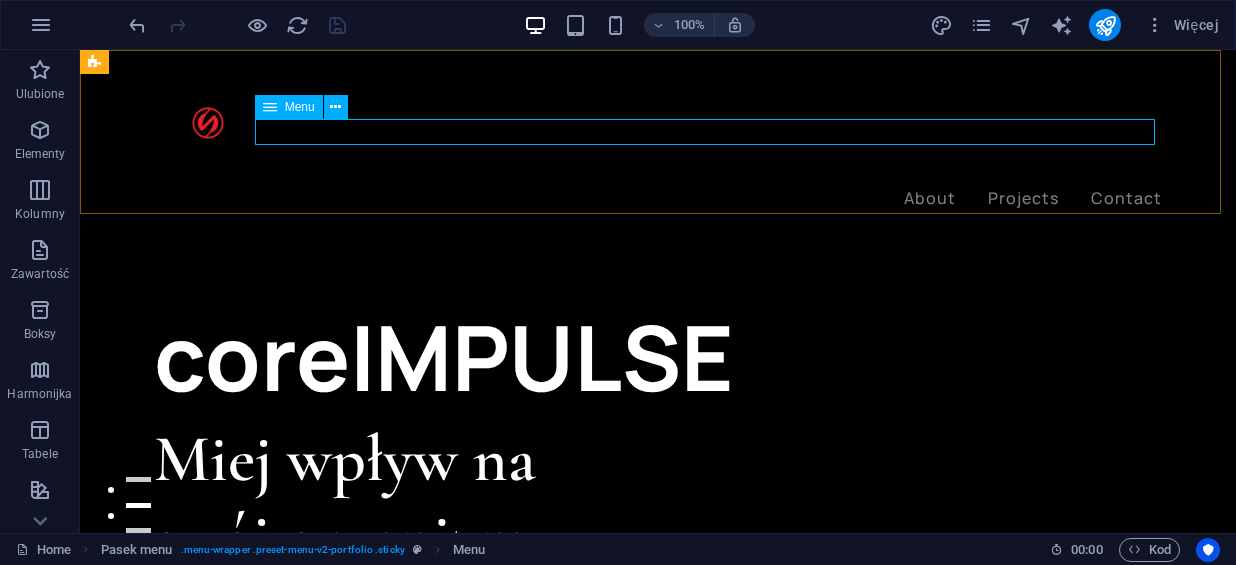click on "About Projects Contact" at bounding box center (658, 199) 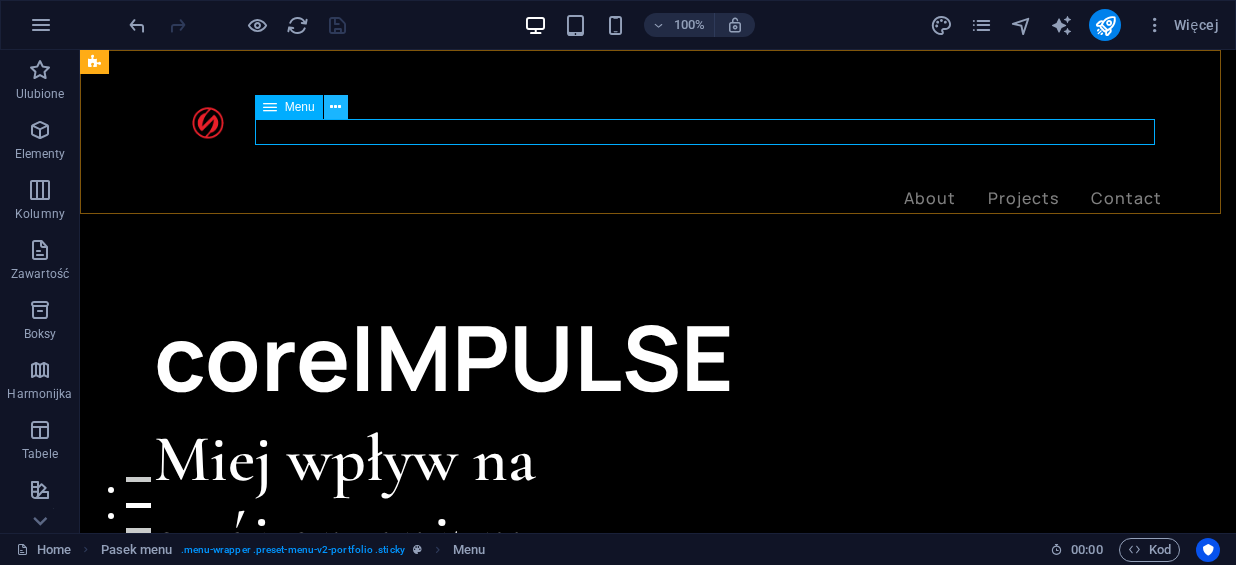 click at bounding box center [336, 107] 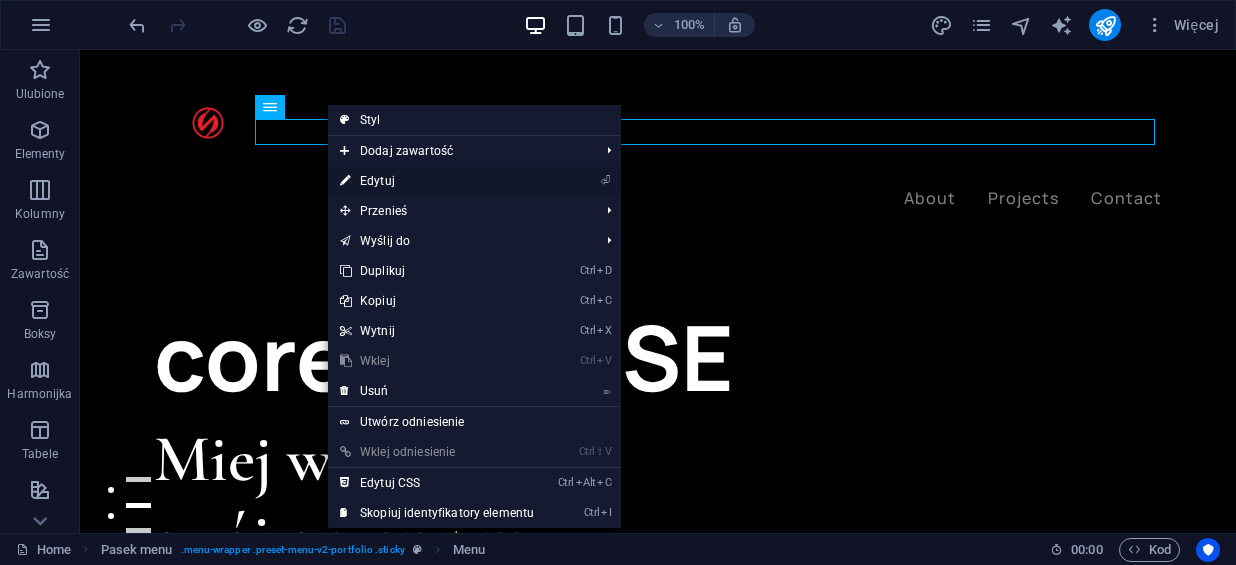 click on "⏎  Edytuj" at bounding box center (437, 181) 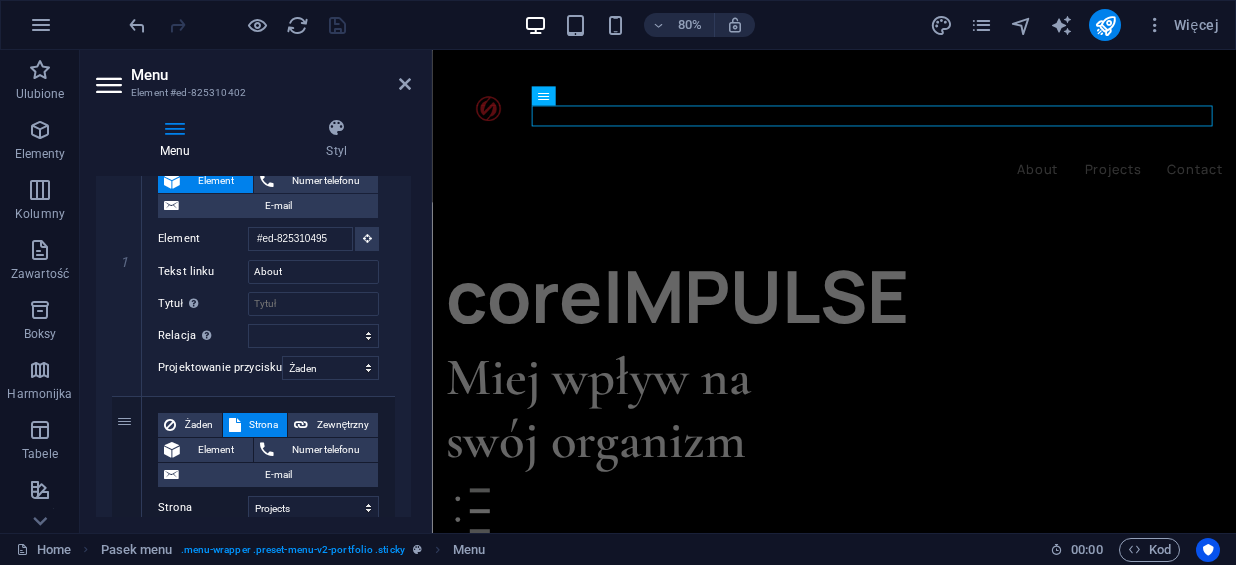 scroll, scrollTop: 234, scrollLeft: 0, axis: vertical 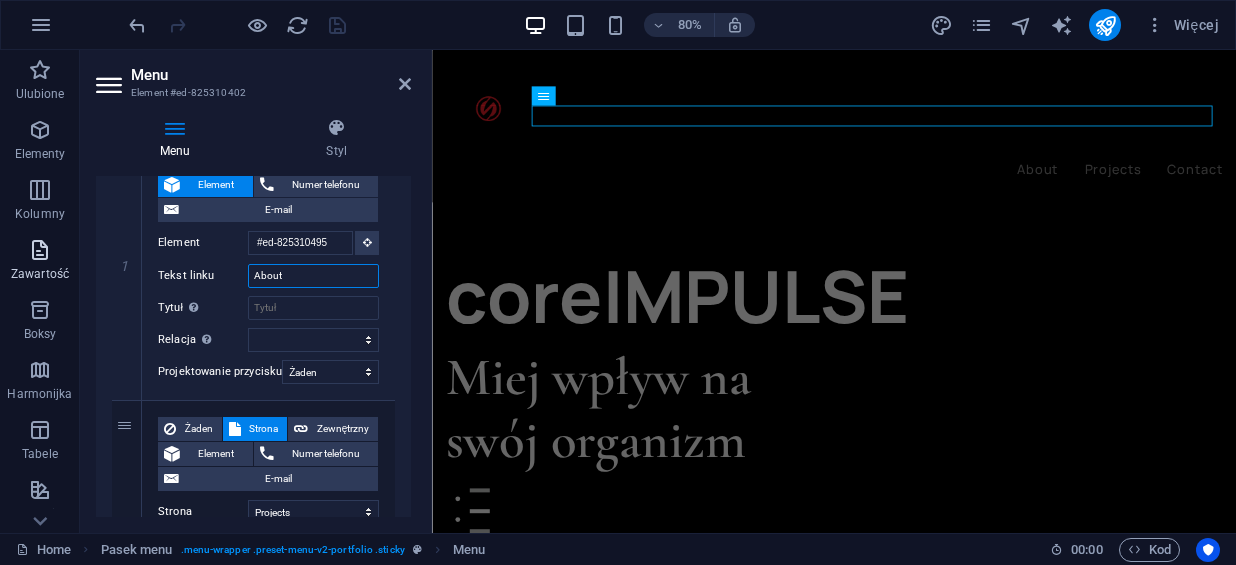 drag, startPoint x: 310, startPoint y: 268, endPoint x: 24, endPoint y: 288, distance: 286.69846 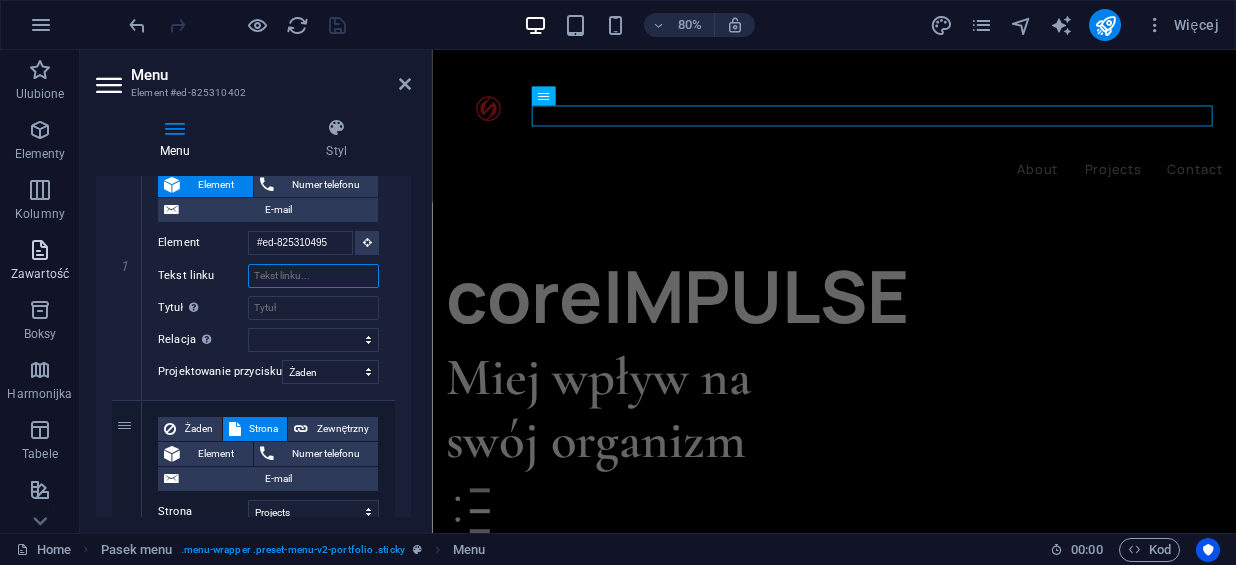 select 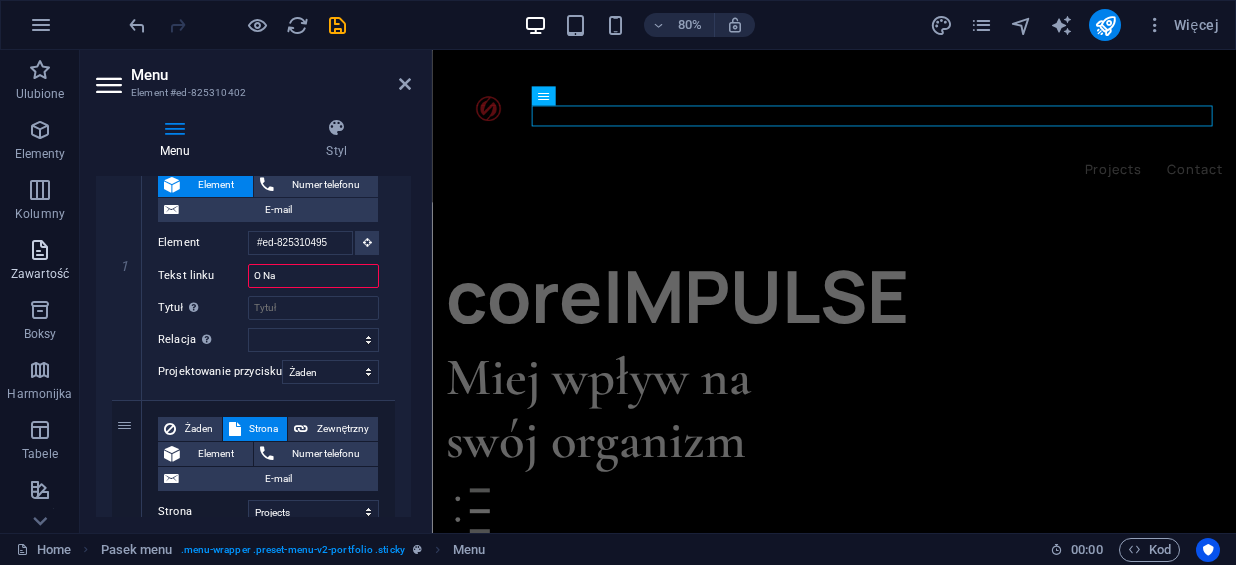 type on "O Nas" 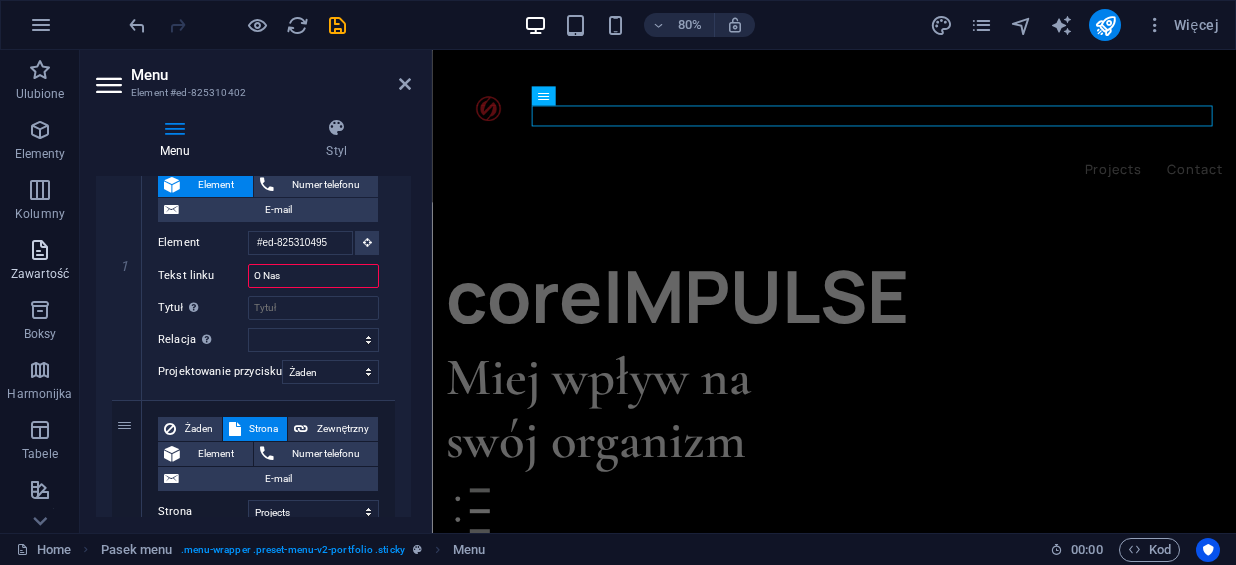 select 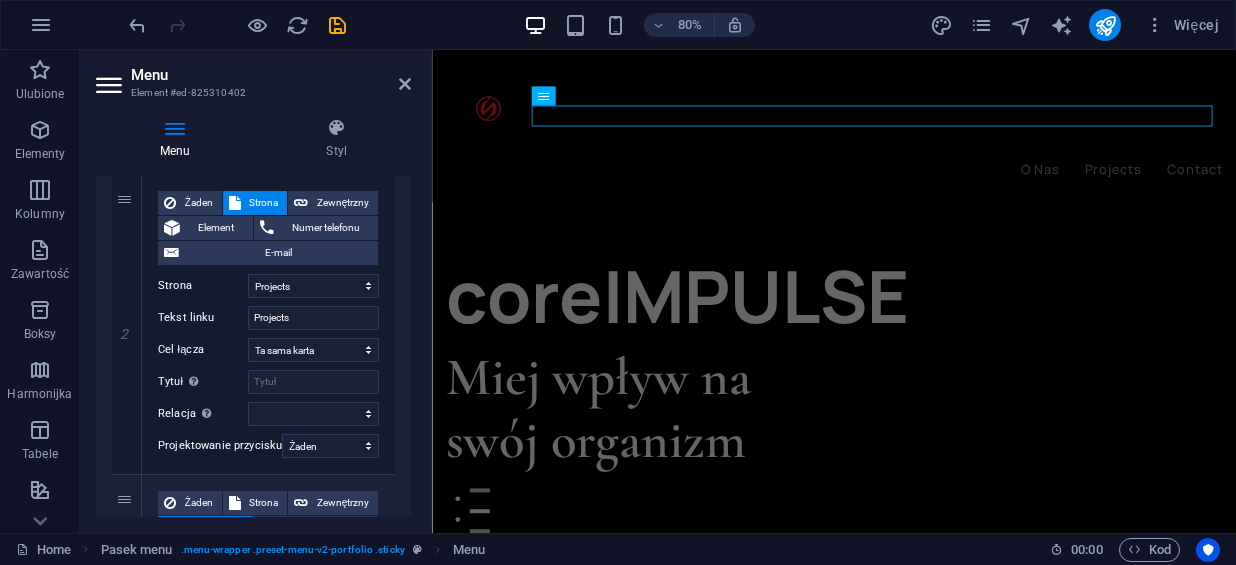 scroll, scrollTop: 456, scrollLeft: 0, axis: vertical 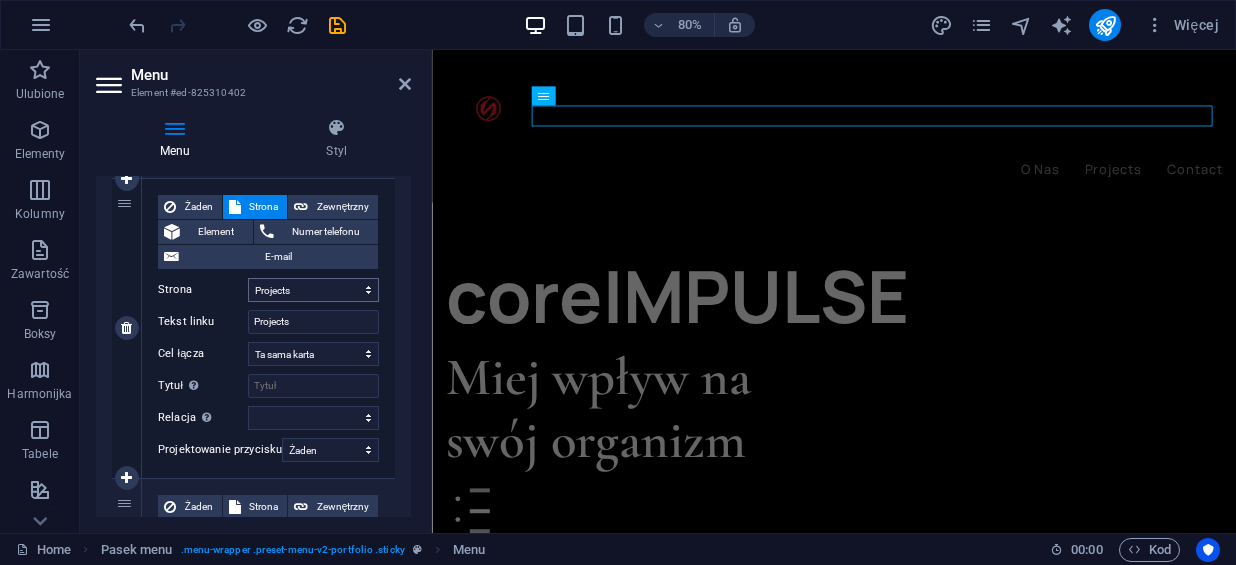 type on "O Nas" 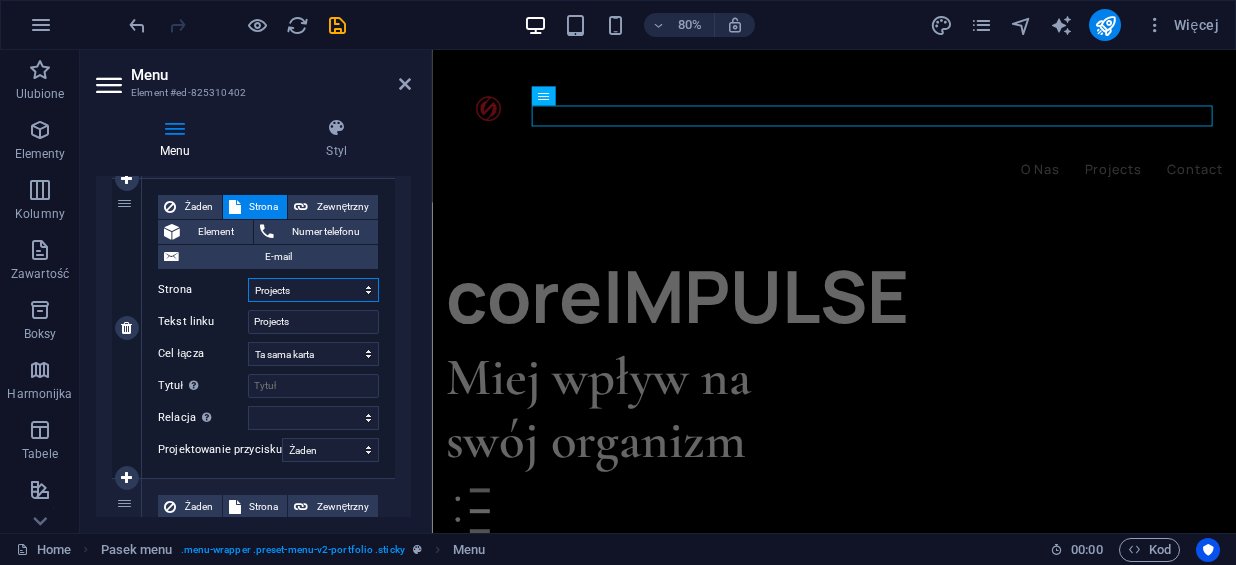 click on "Home Projects Legal Notice Privacy" at bounding box center (313, 290) 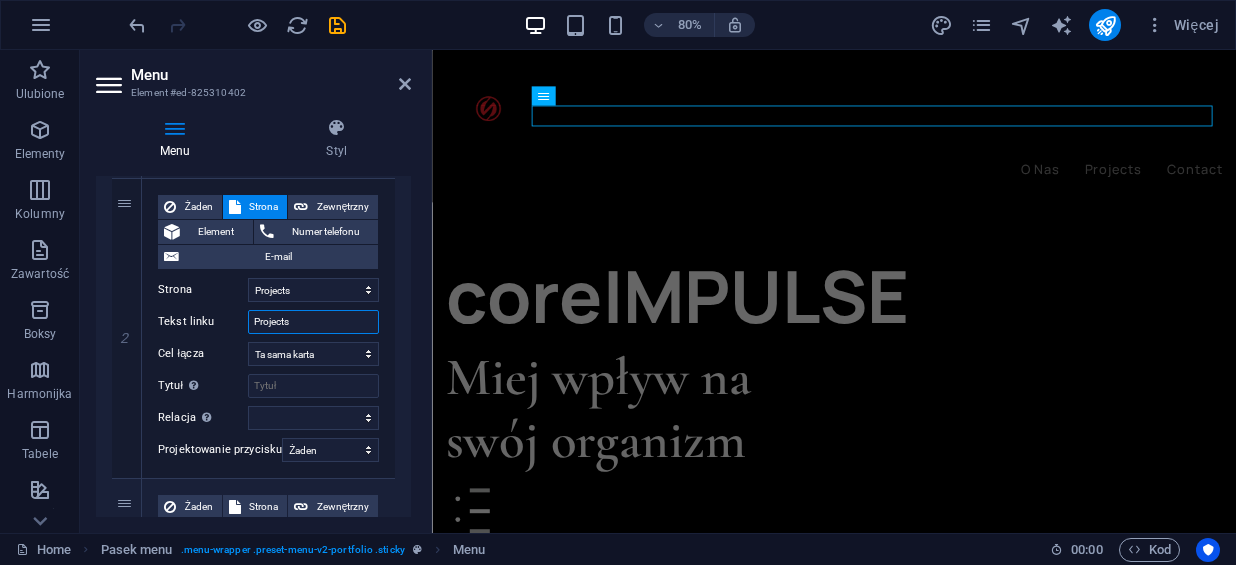 drag, startPoint x: 295, startPoint y: 327, endPoint x: 101, endPoint y: 314, distance: 194.43507 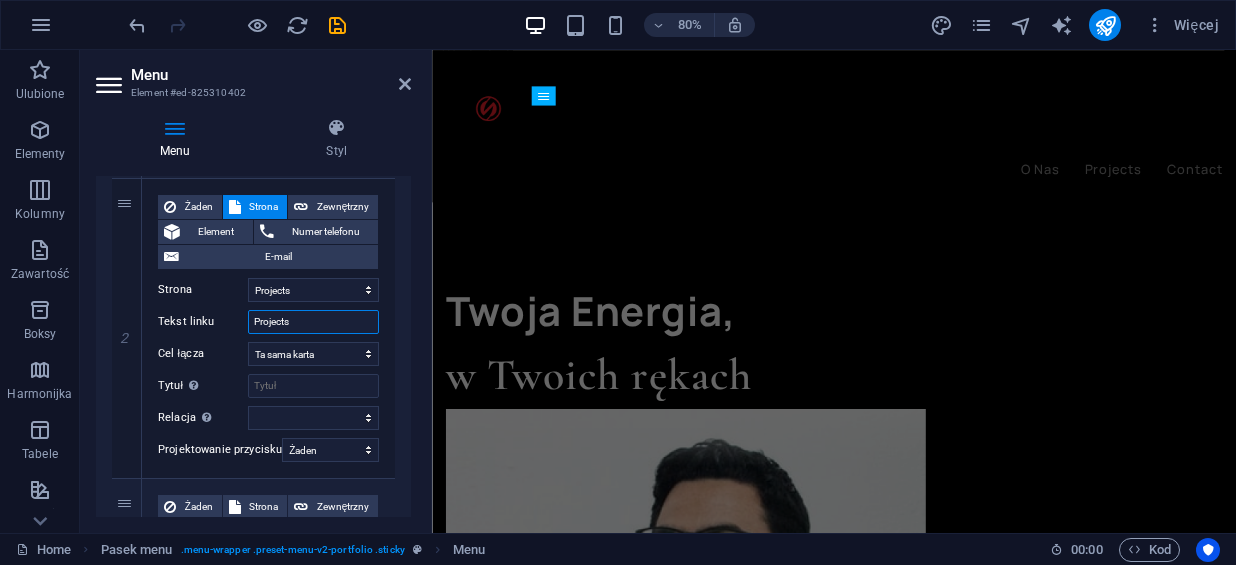 scroll, scrollTop: 1794, scrollLeft: 0, axis: vertical 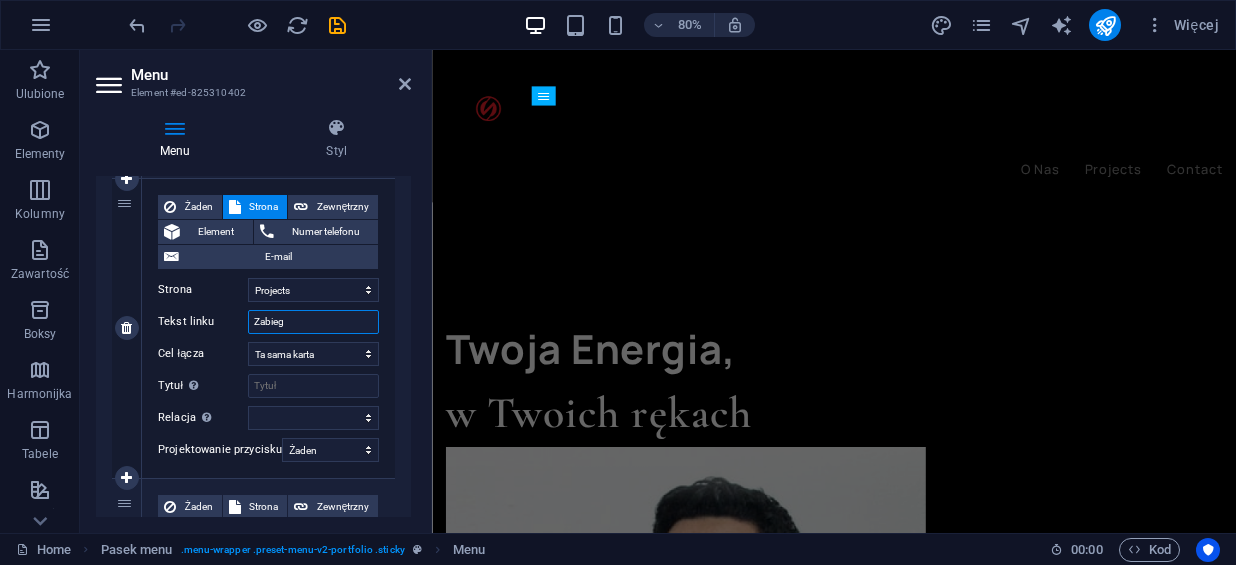 type on "Zabiegi" 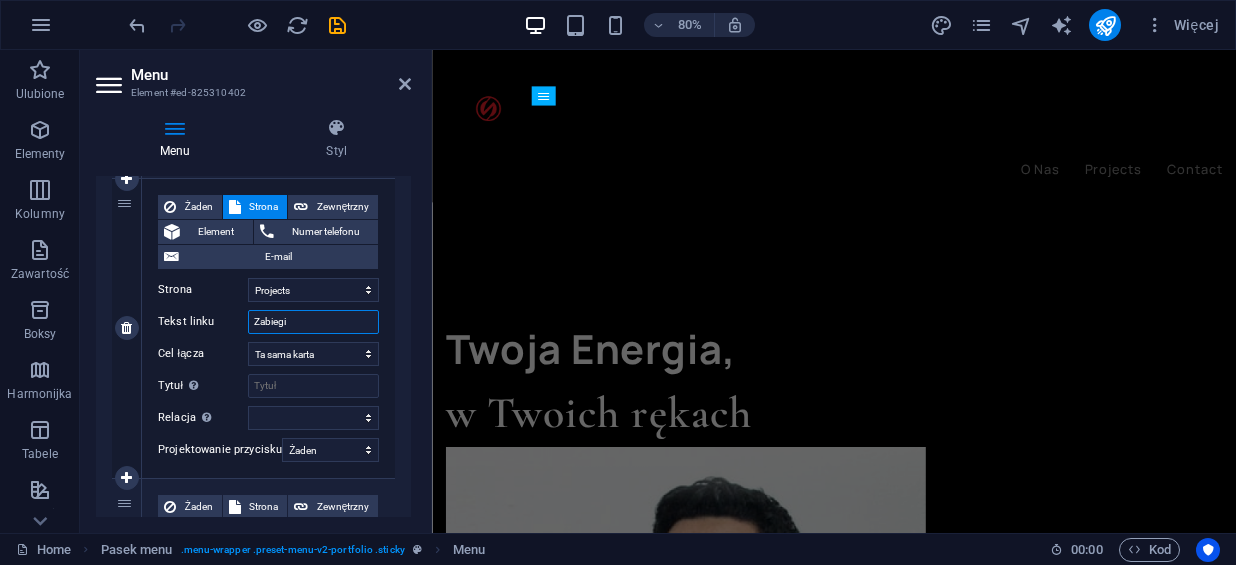 select 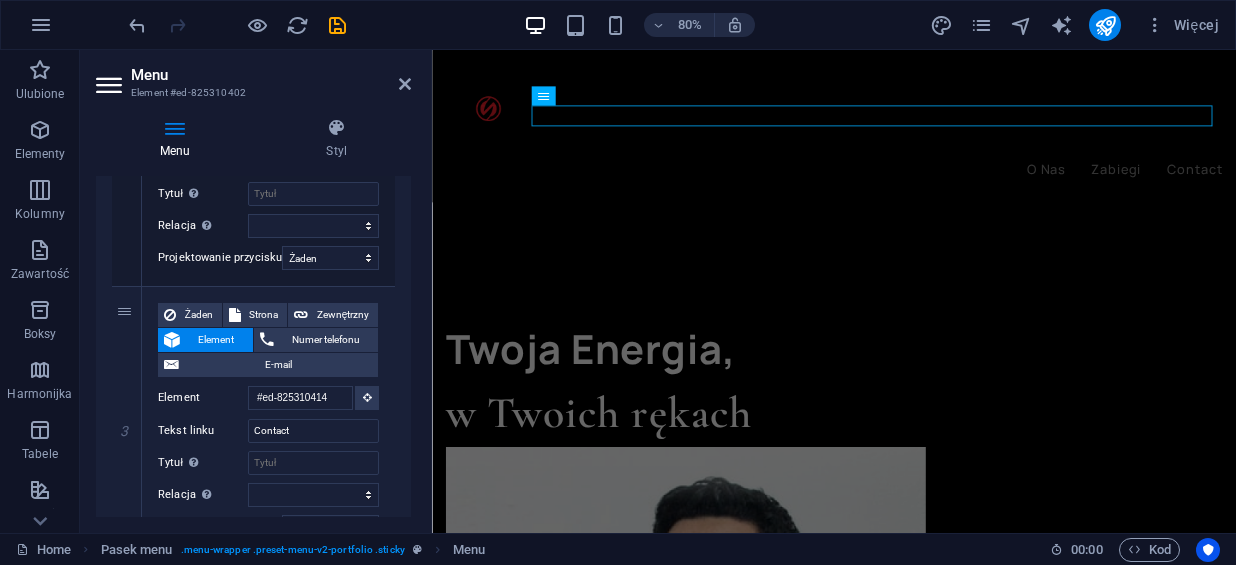 scroll, scrollTop: 662, scrollLeft: 0, axis: vertical 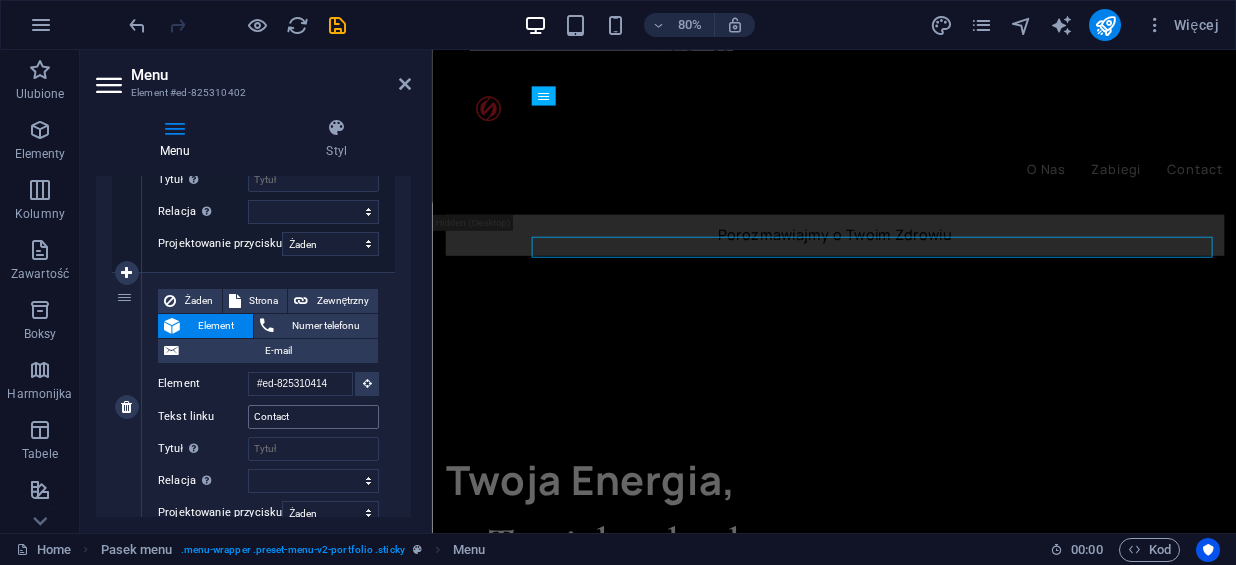type on "Zabiegi" 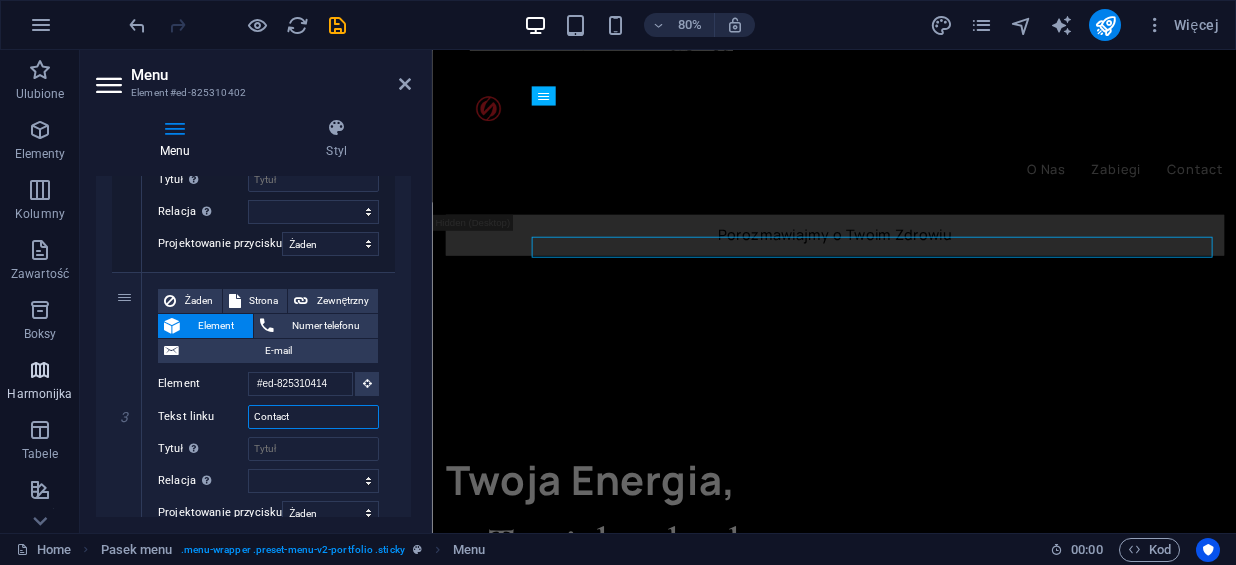 drag, startPoint x: 310, startPoint y: 412, endPoint x: 64, endPoint y: 394, distance: 246.65765 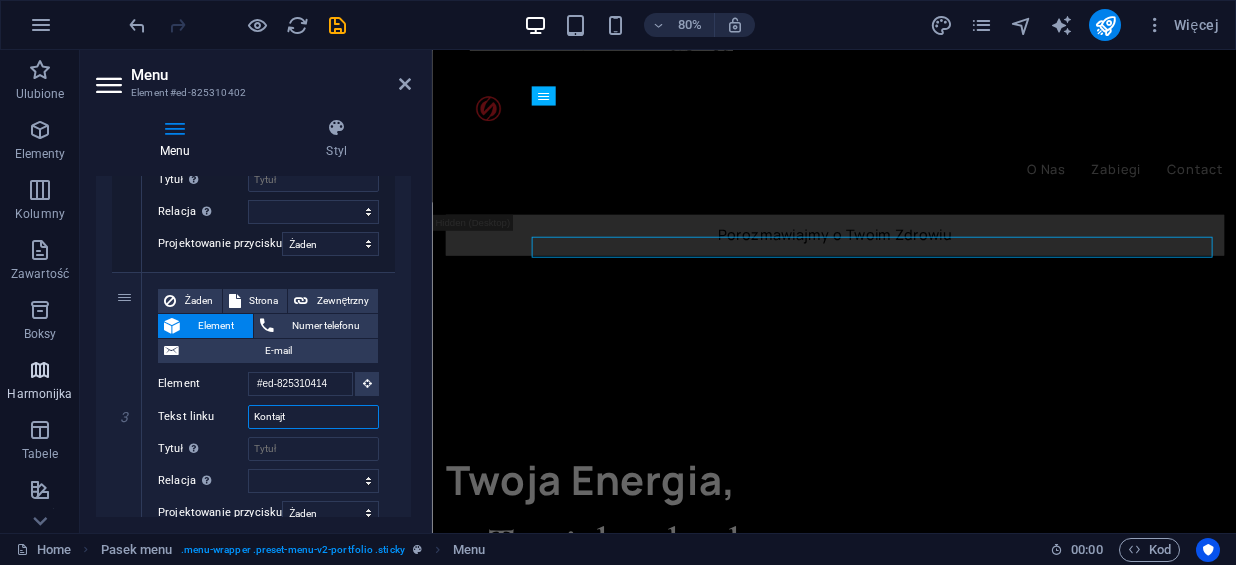 type on "[NAME]" 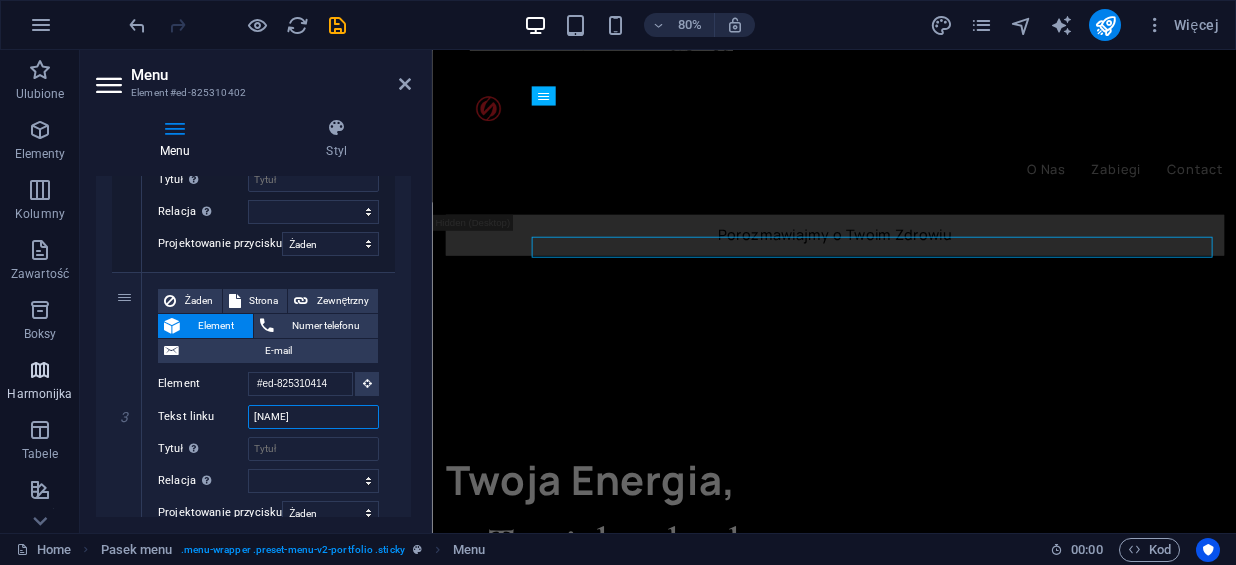 select 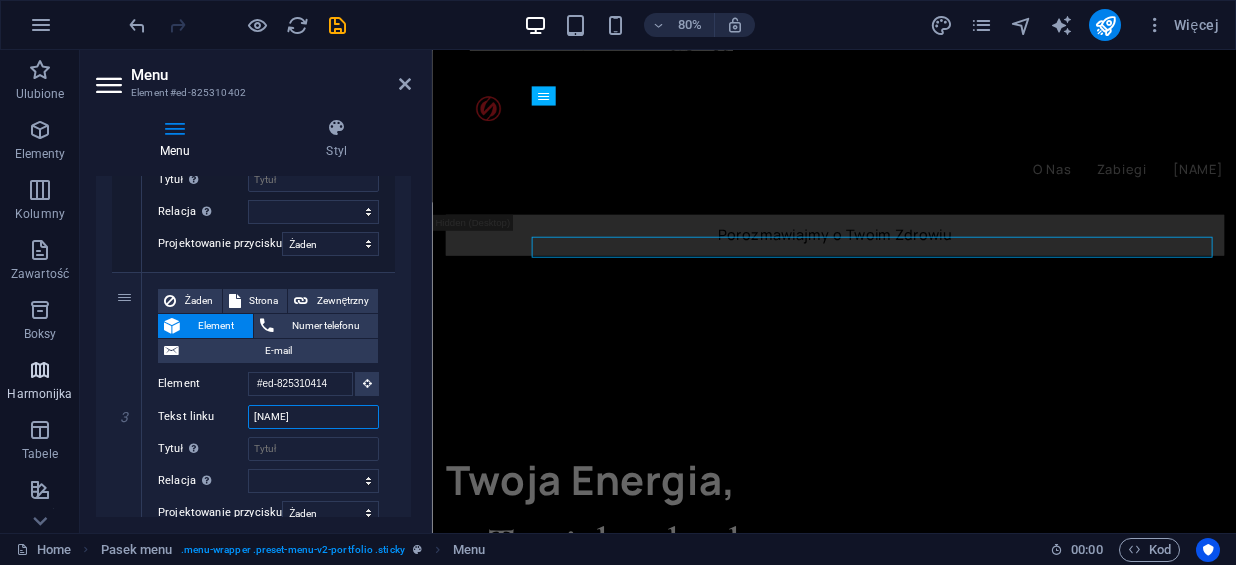 type on "Konta" 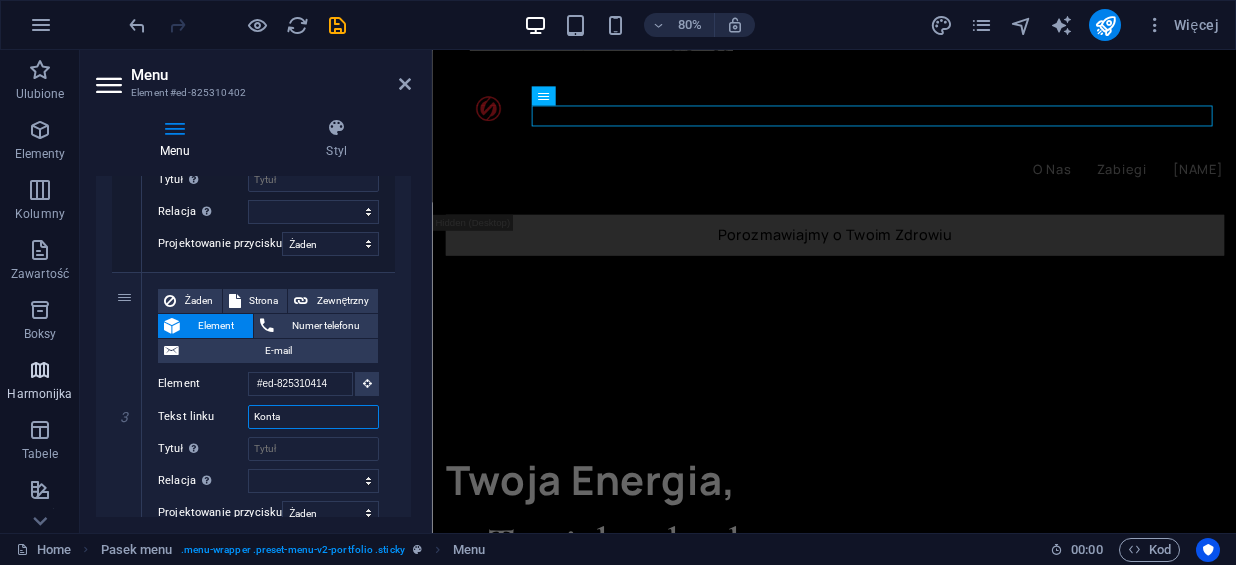 select 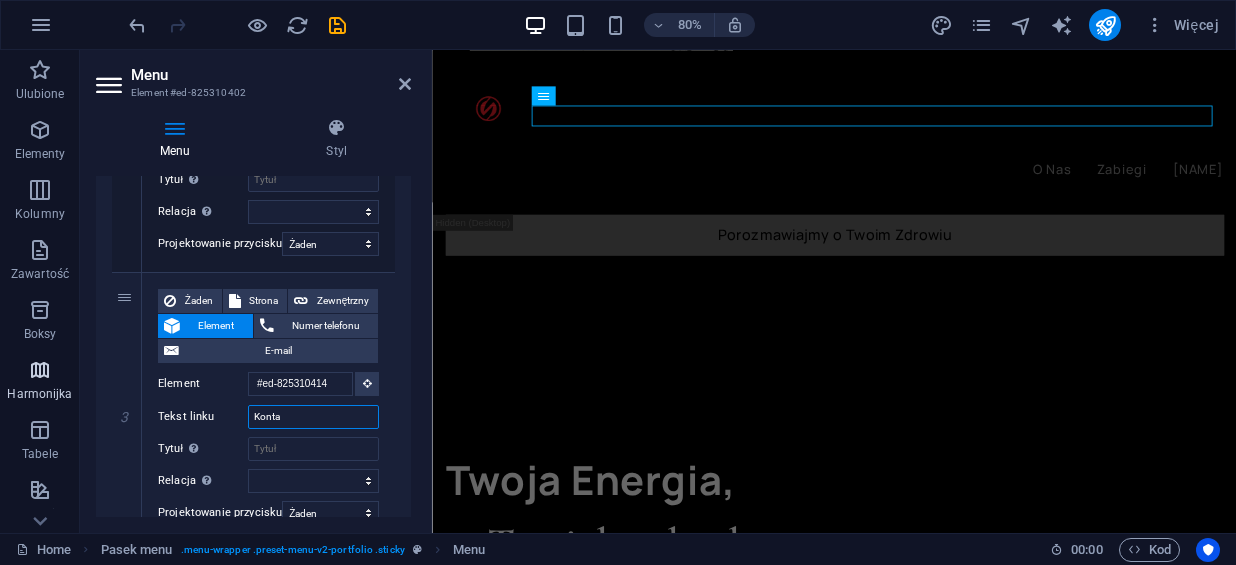 select 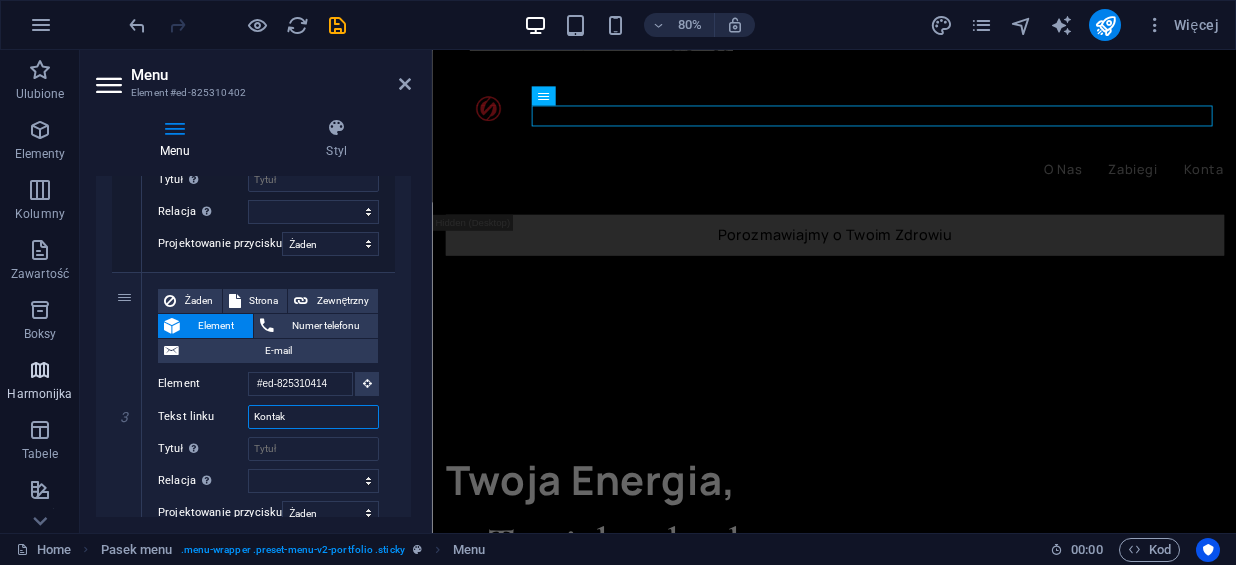 type on "Kontakt" 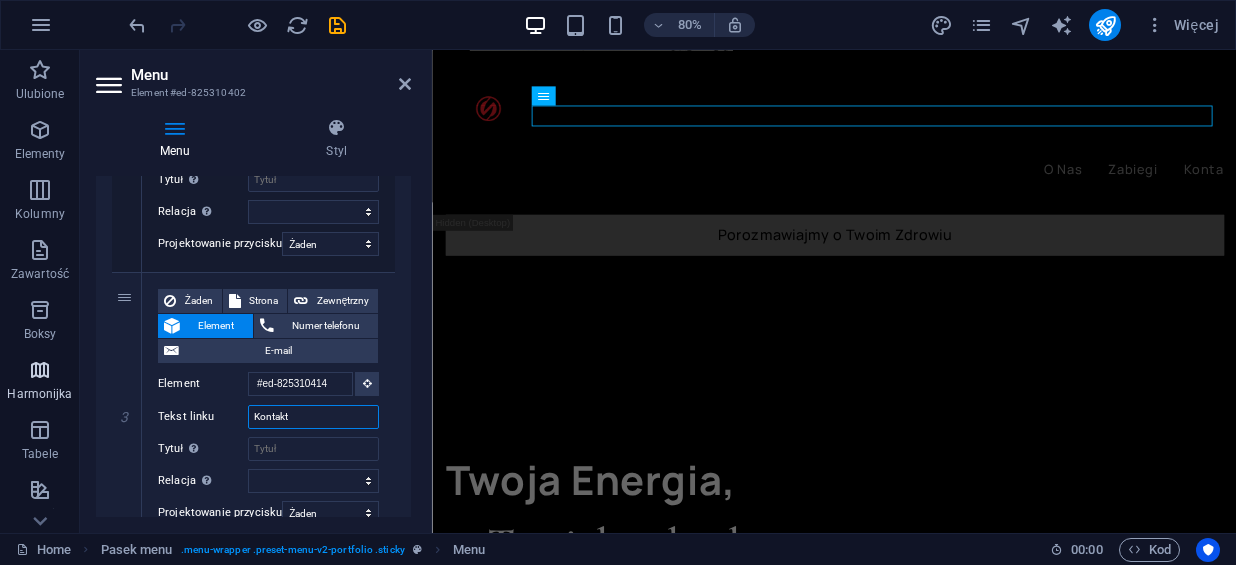 select 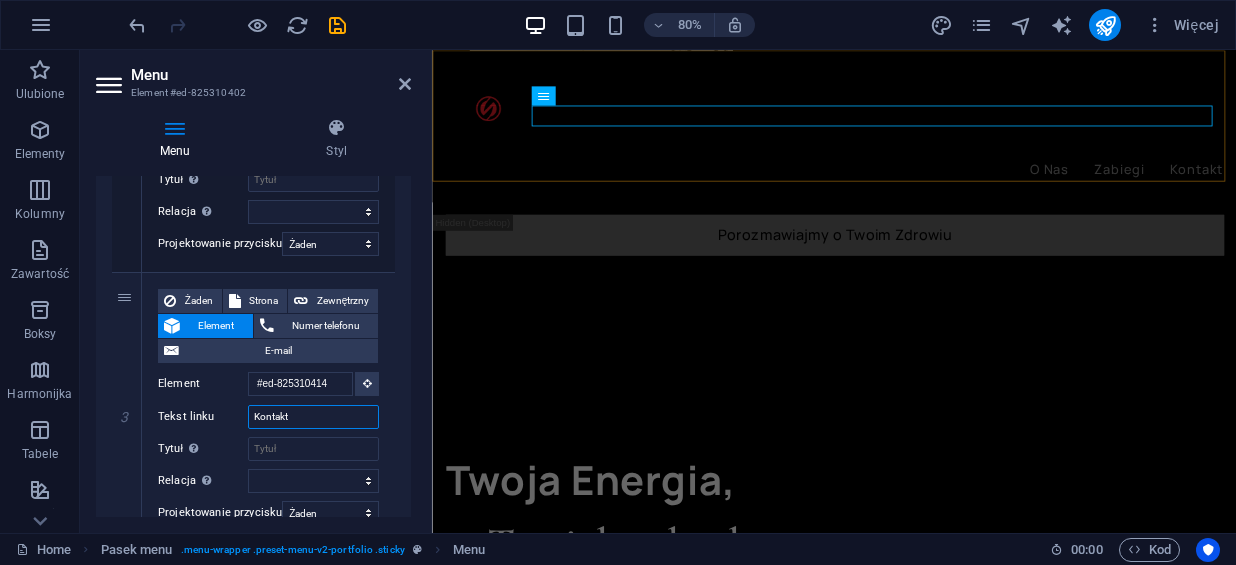 type on "Kontakt" 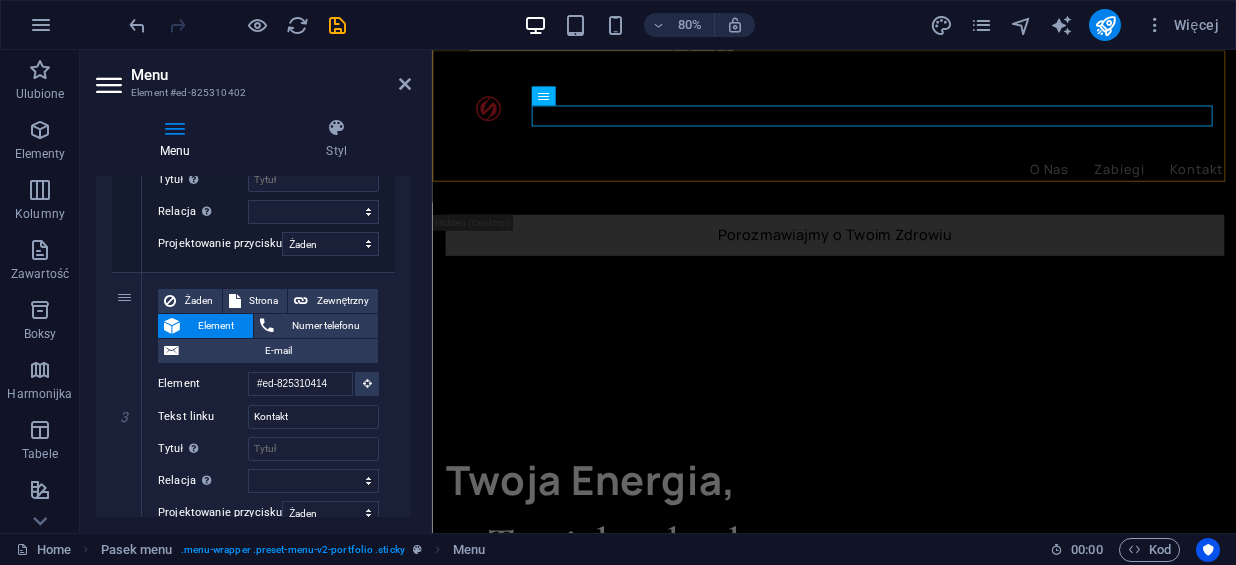 click on "O Nas Zabiegi Kontakt" at bounding box center [934, 145] 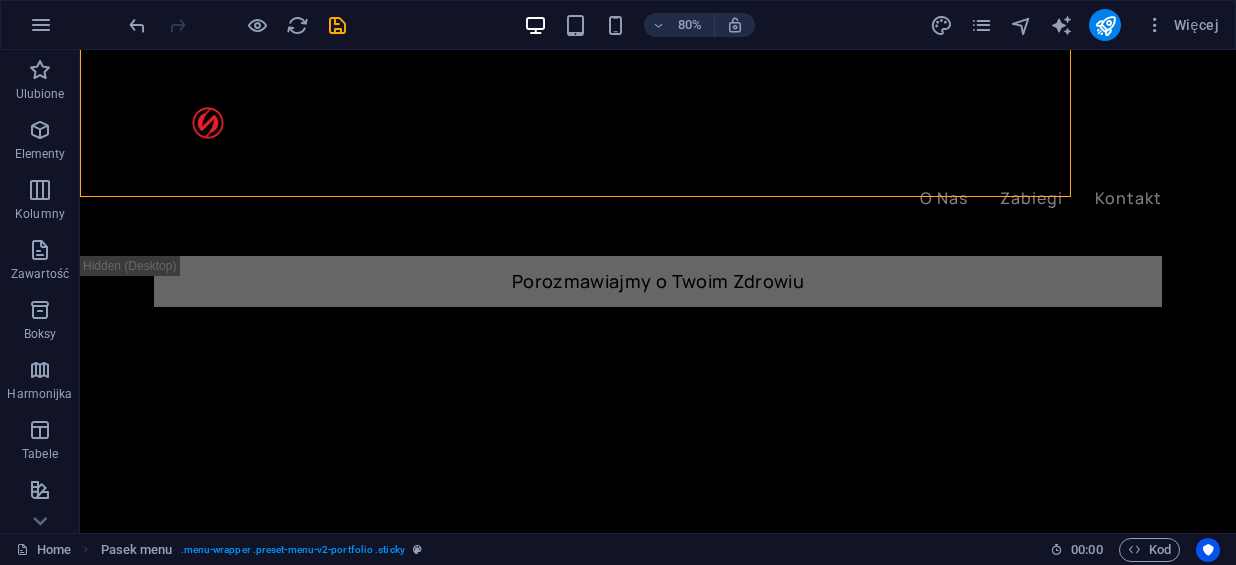 scroll, scrollTop: 1647, scrollLeft: 0, axis: vertical 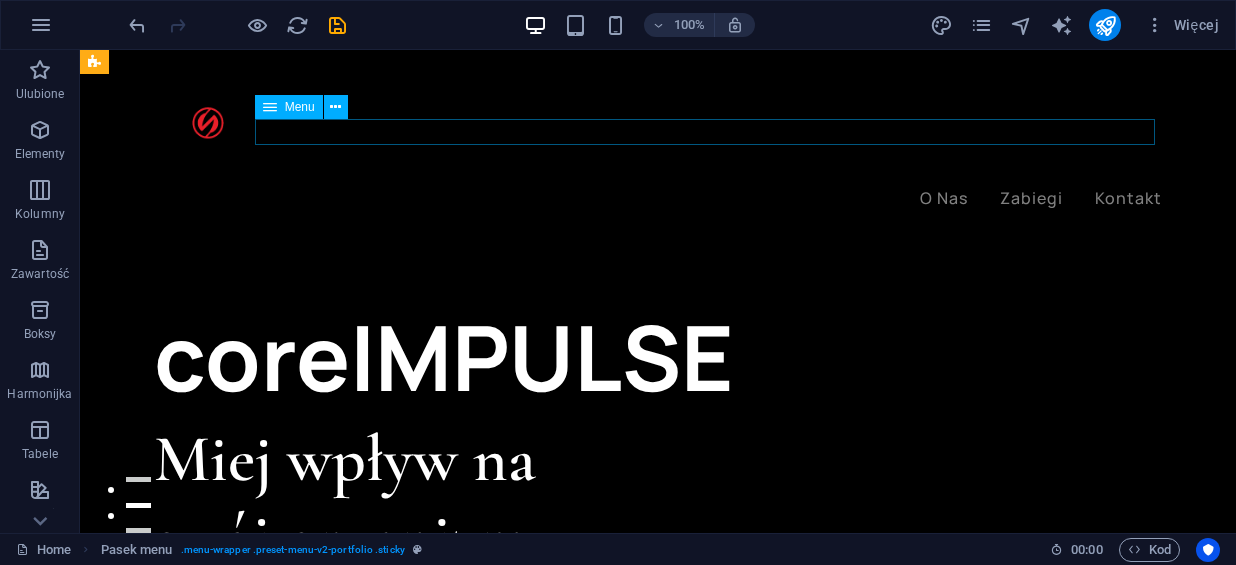 click on "O Nas Zabiegi Kontakt" at bounding box center [658, 199] 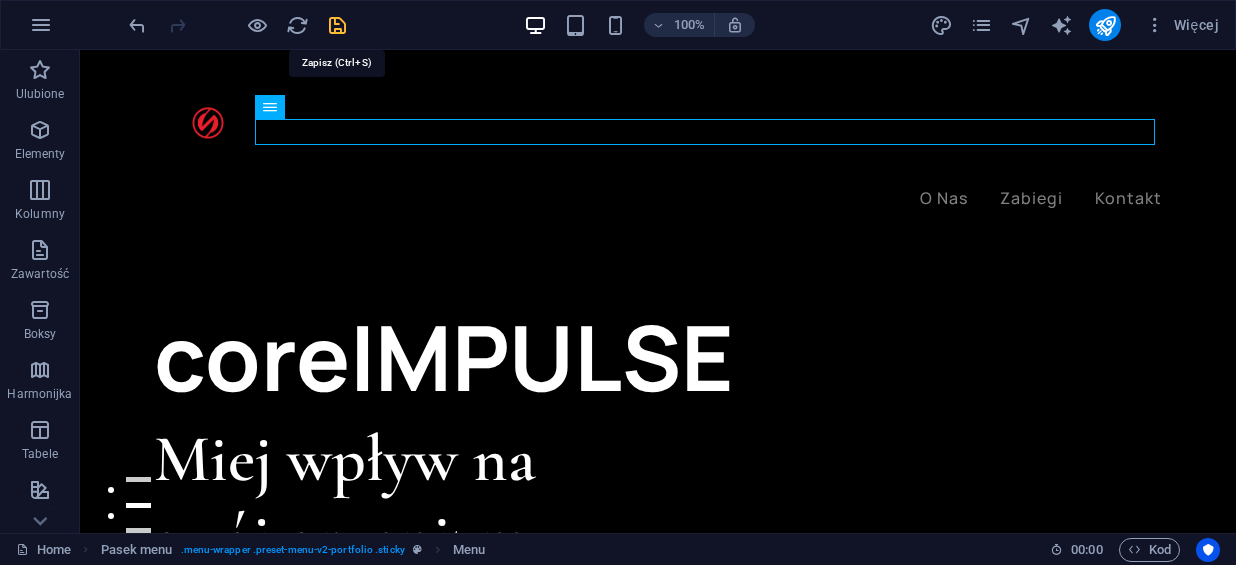 click at bounding box center [337, 25] 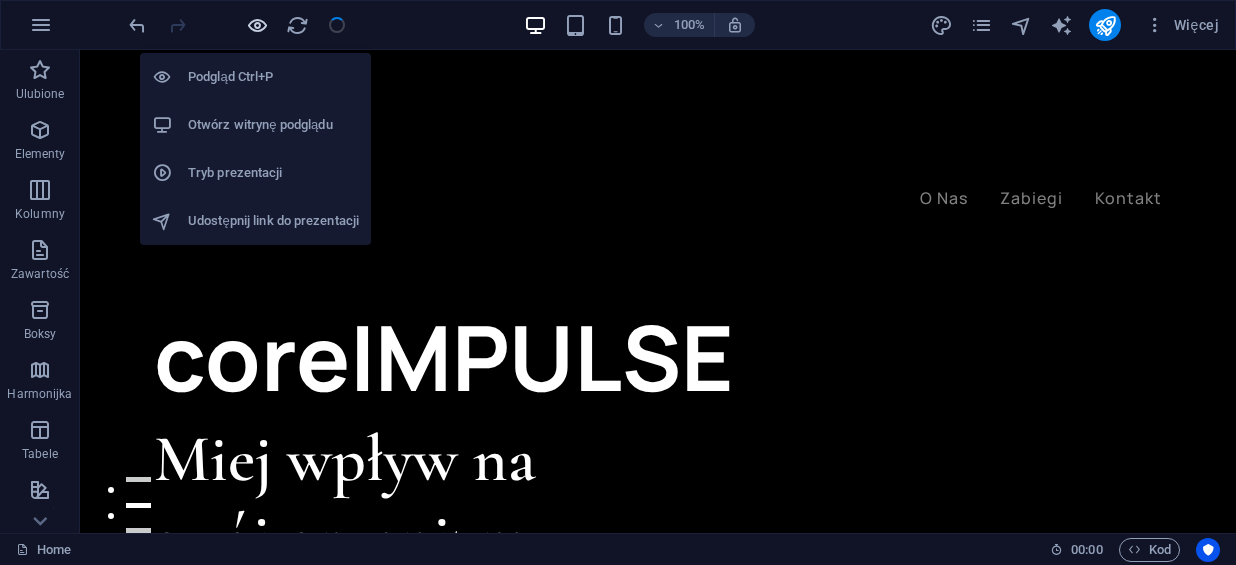 click at bounding box center (257, 25) 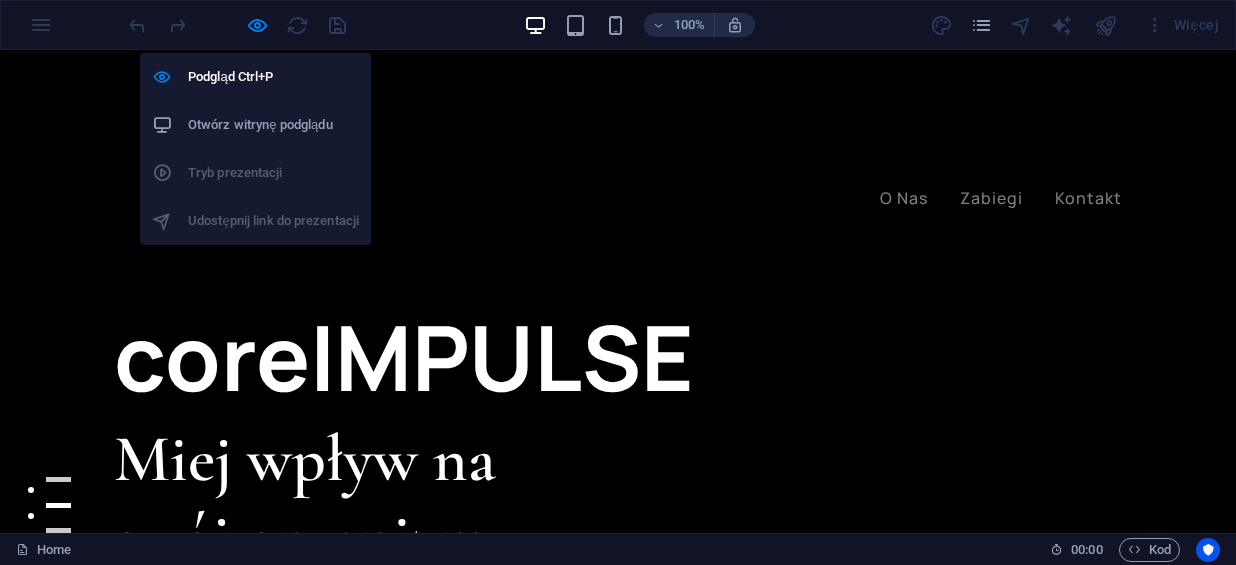 click on "Otwórz witrynę podglądu" at bounding box center (273, 125) 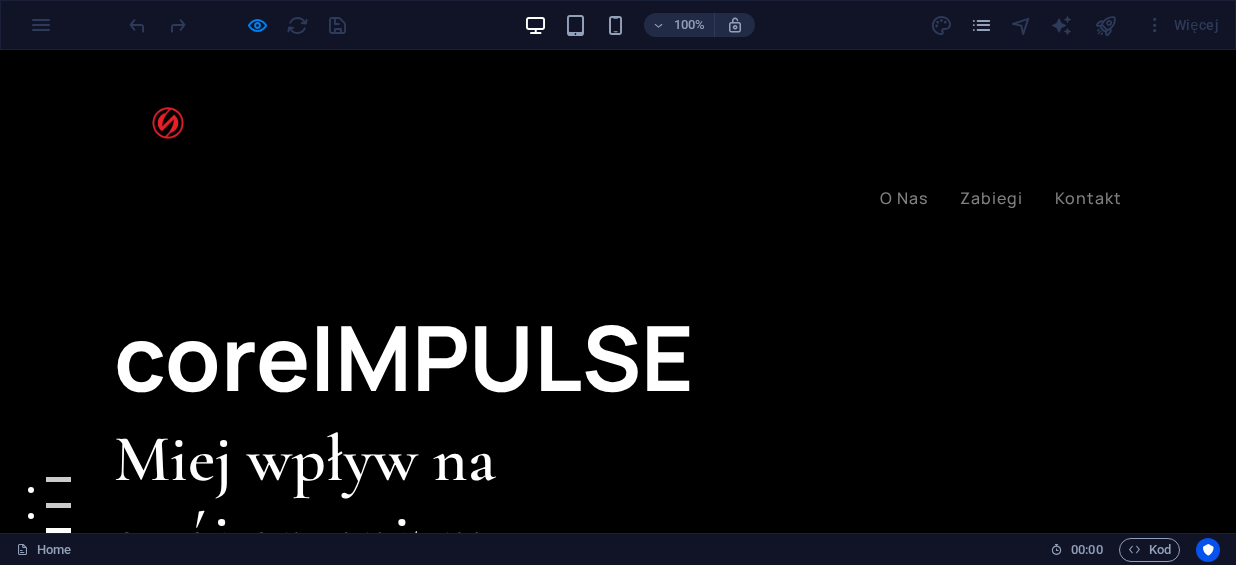 click on "O Nas Zabiegi Kontakt" at bounding box center (618, 145) 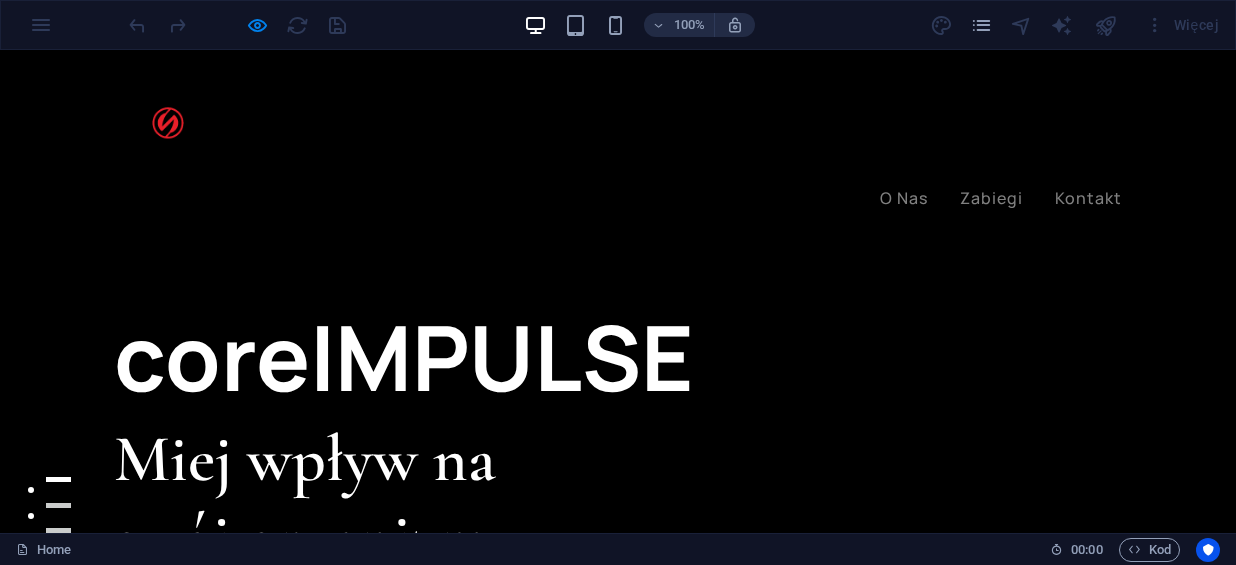 click on "coreIMPULSE" at bounding box center (366, 357) 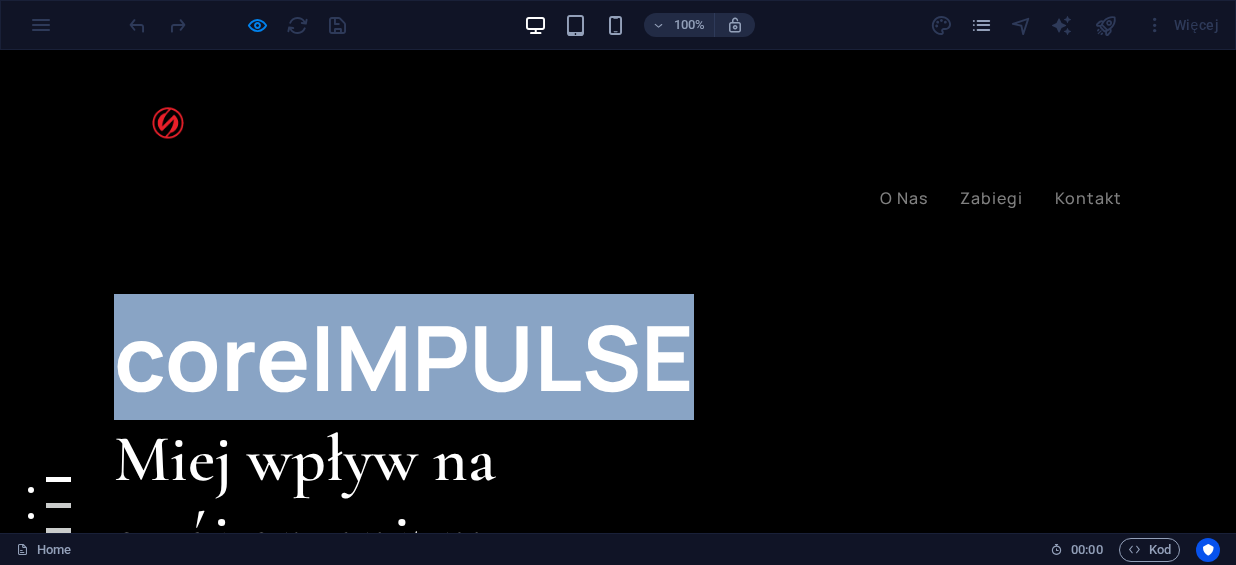 click on "coreIMPULSE" at bounding box center (366, 357) 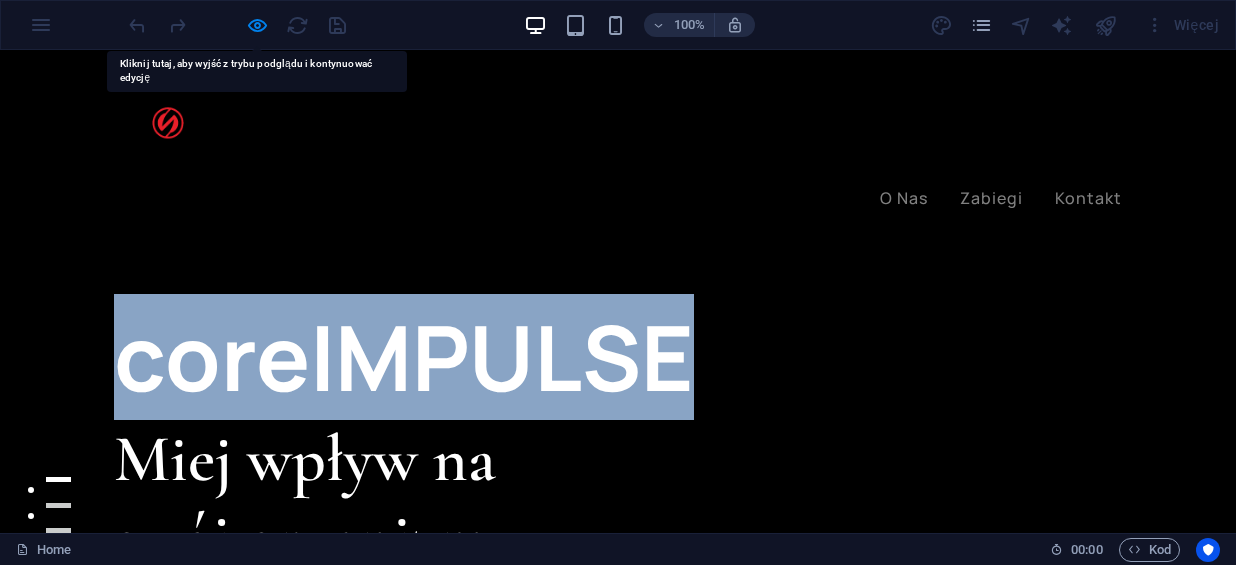click on "coreIMPULSE" at bounding box center (366, 357) 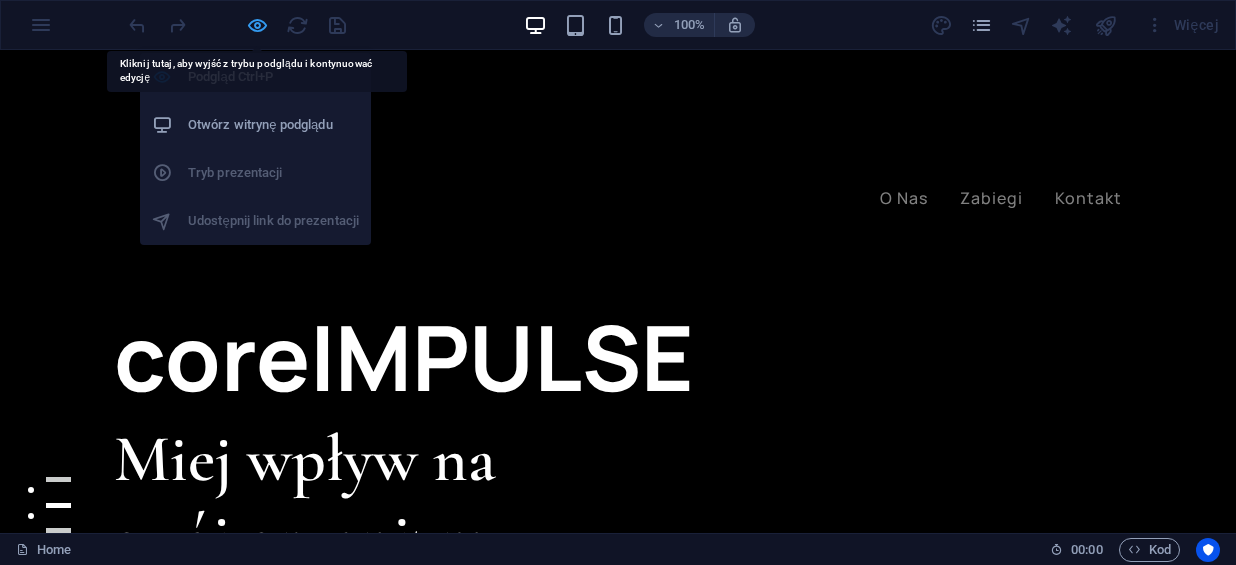 click at bounding box center [257, 25] 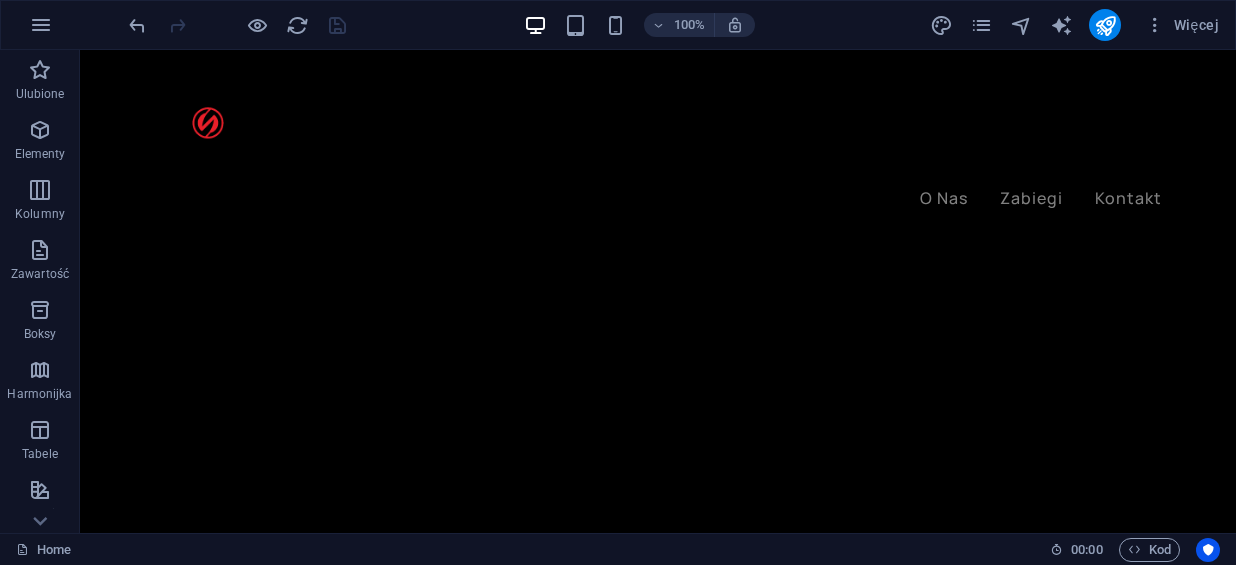 scroll, scrollTop: 0, scrollLeft: 0, axis: both 